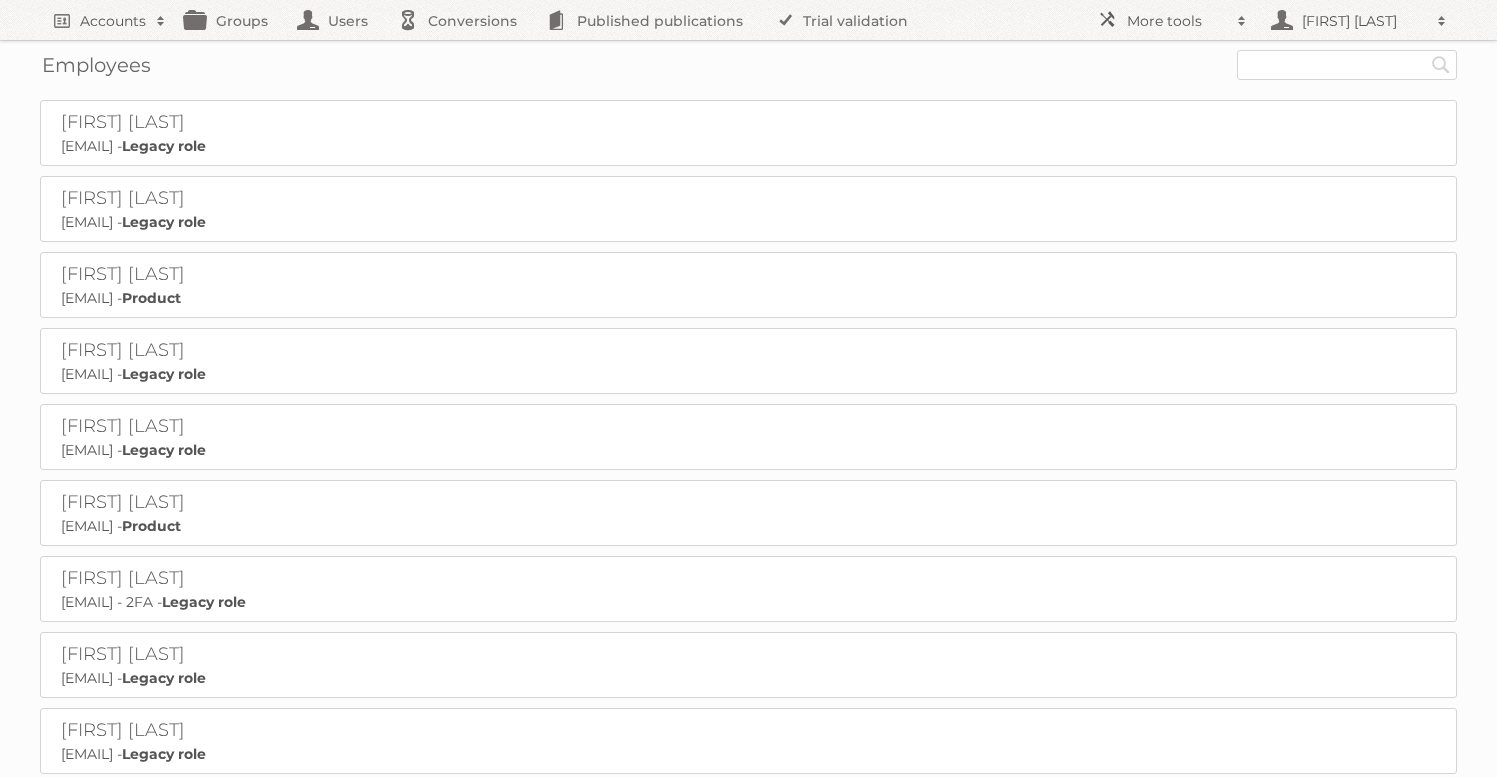 scroll, scrollTop: 0, scrollLeft: 0, axis: both 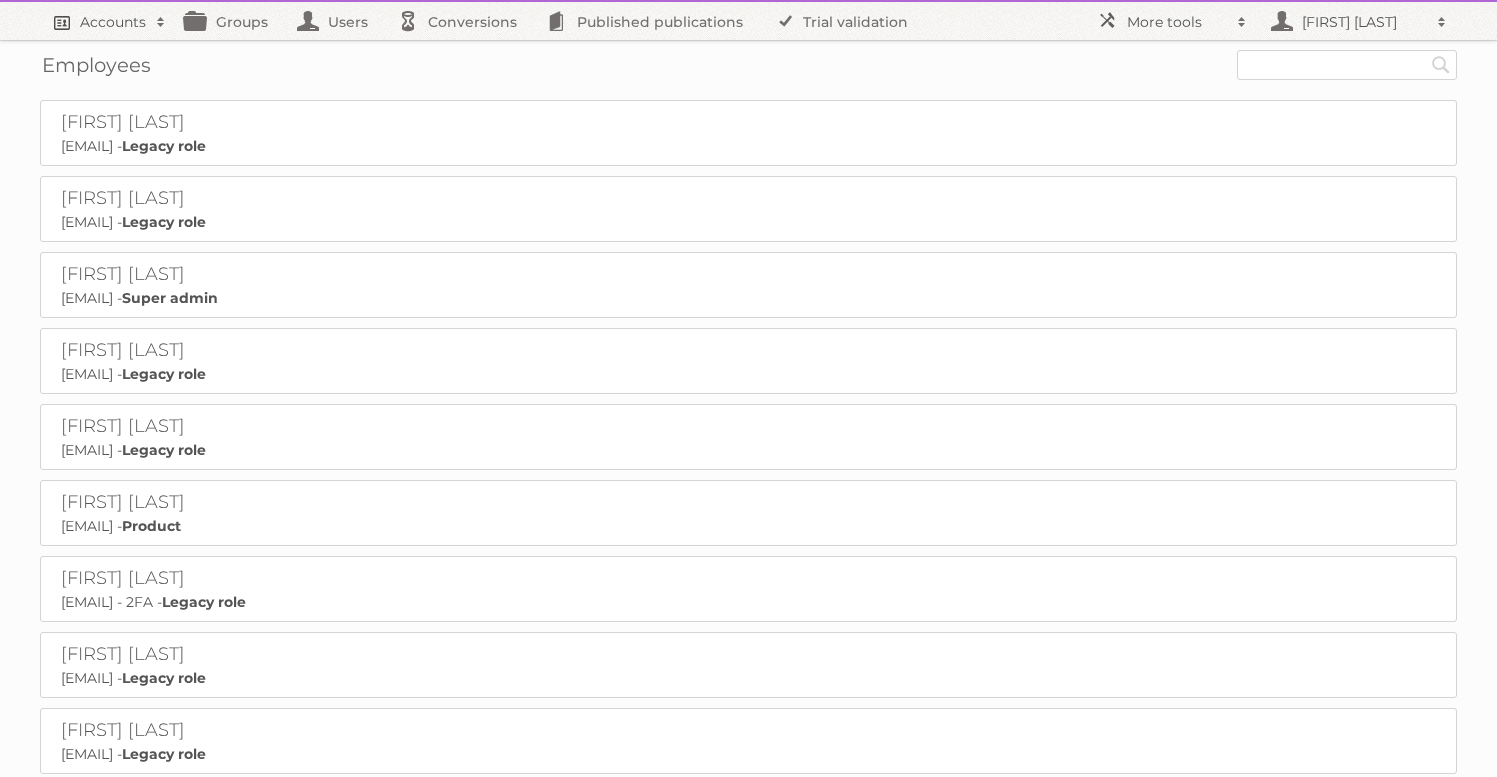 click on "Accounts" at bounding box center (113, 22) 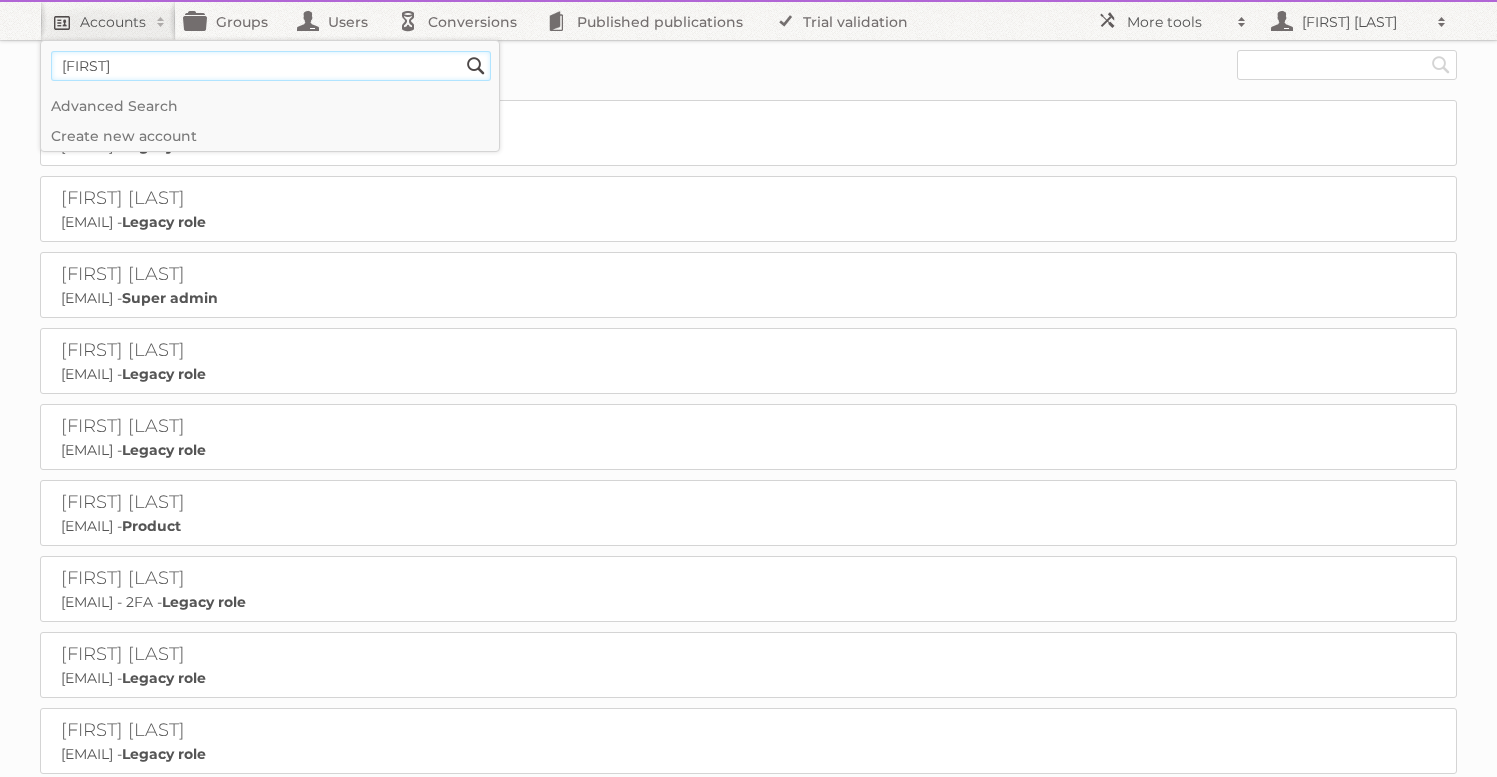 type on "[USERNAME]" 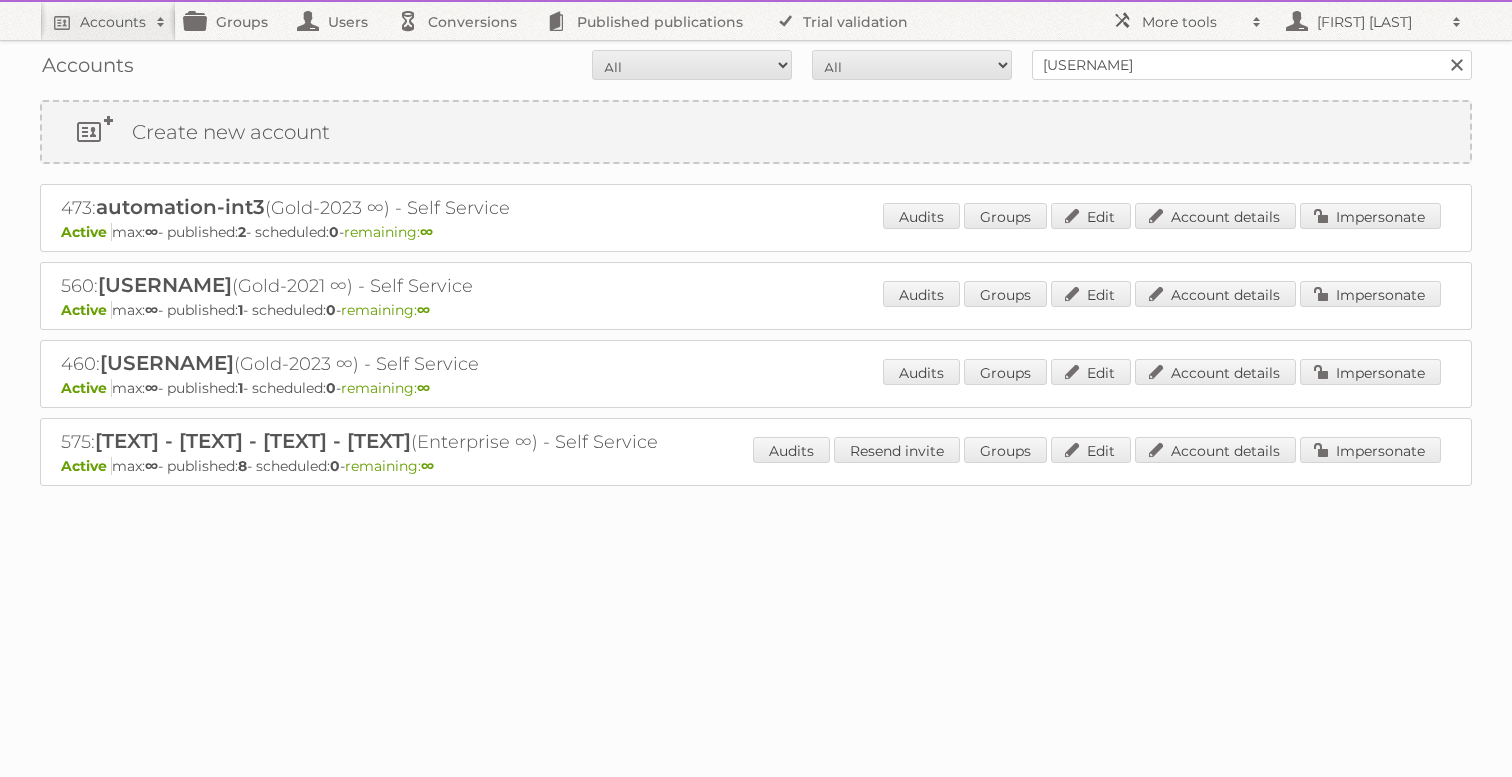 scroll, scrollTop: 0, scrollLeft: 0, axis: both 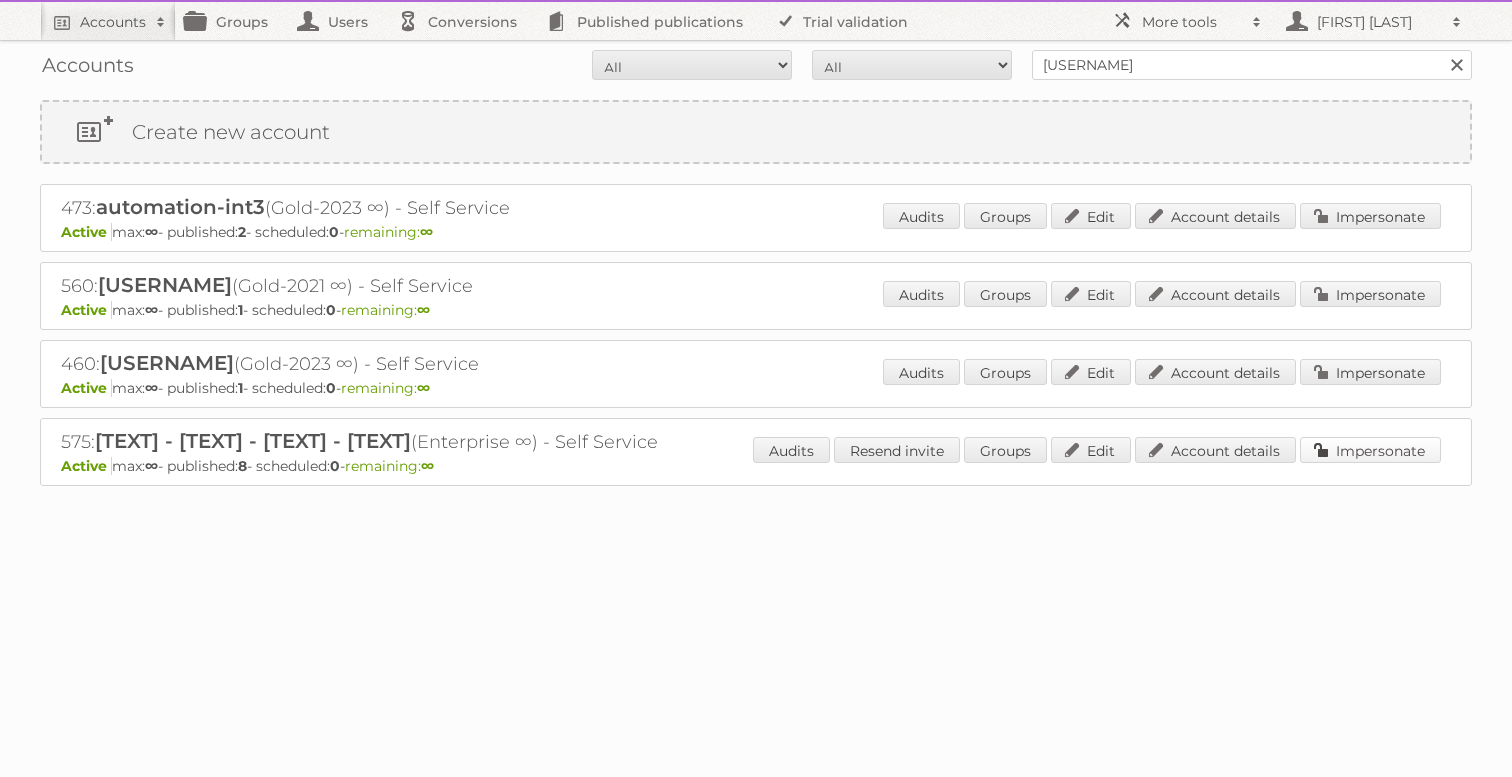 click on "Impersonate" at bounding box center [1370, 450] 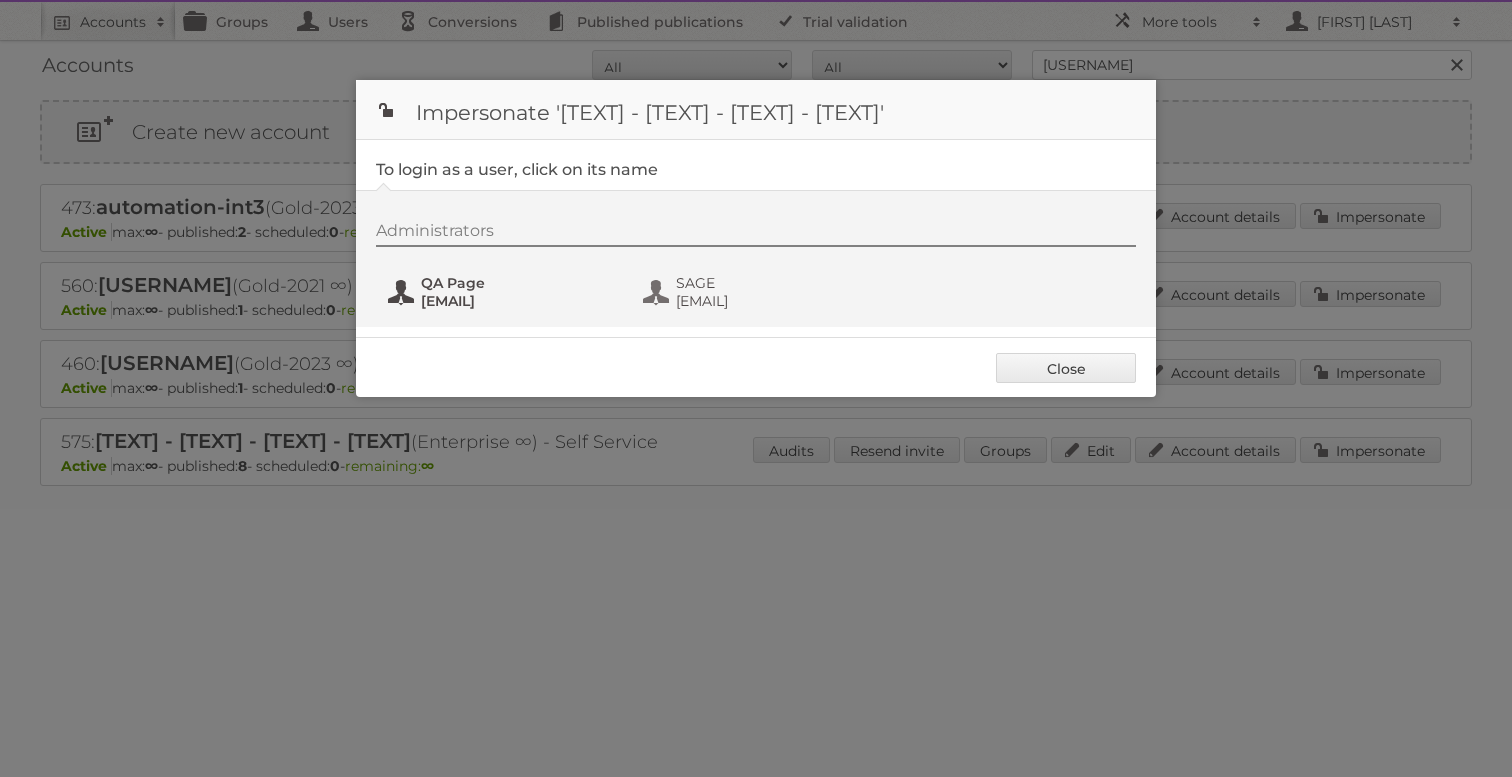 click on "[EMAIL]" at bounding box center (518, 301) 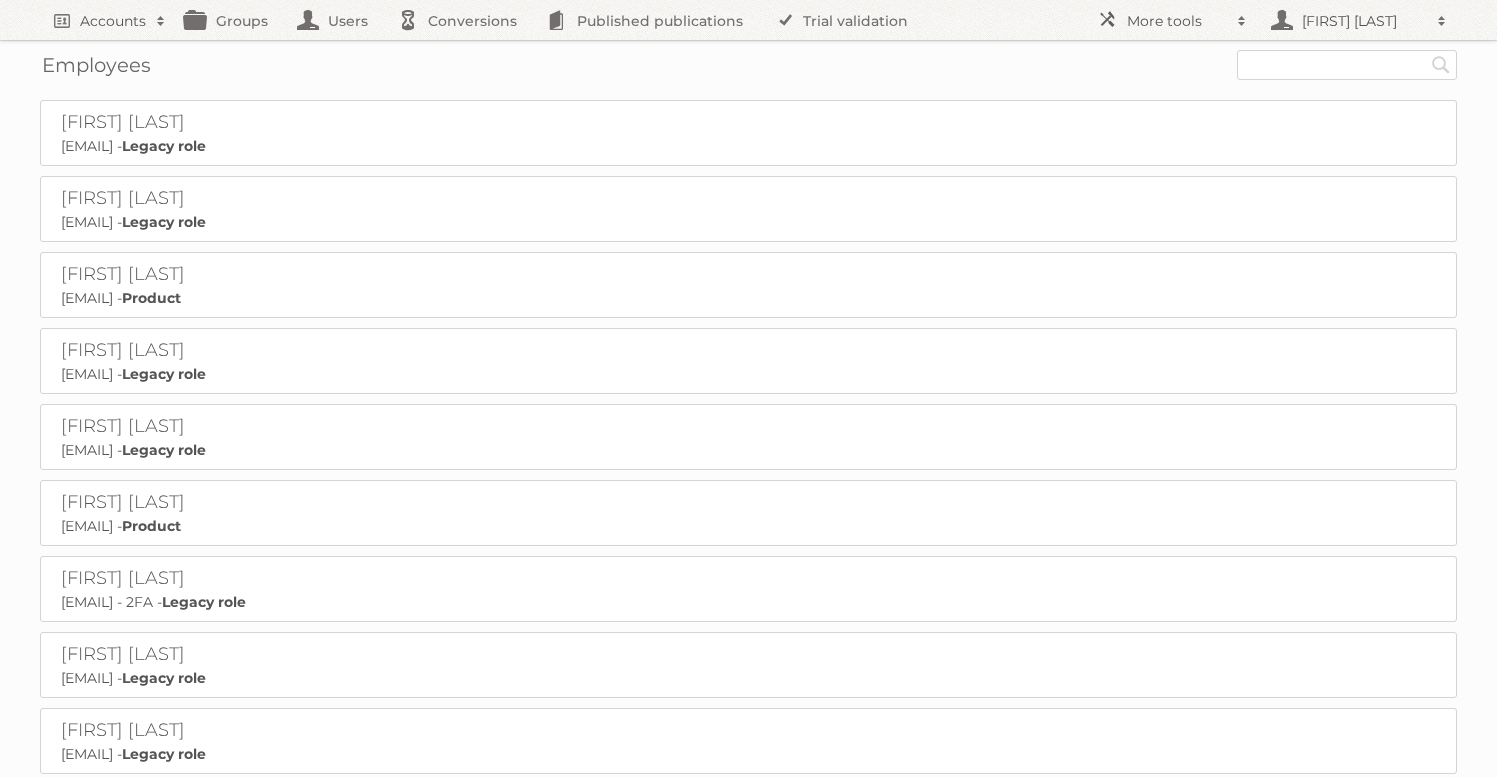 scroll, scrollTop: 0, scrollLeft: 0, axis: both 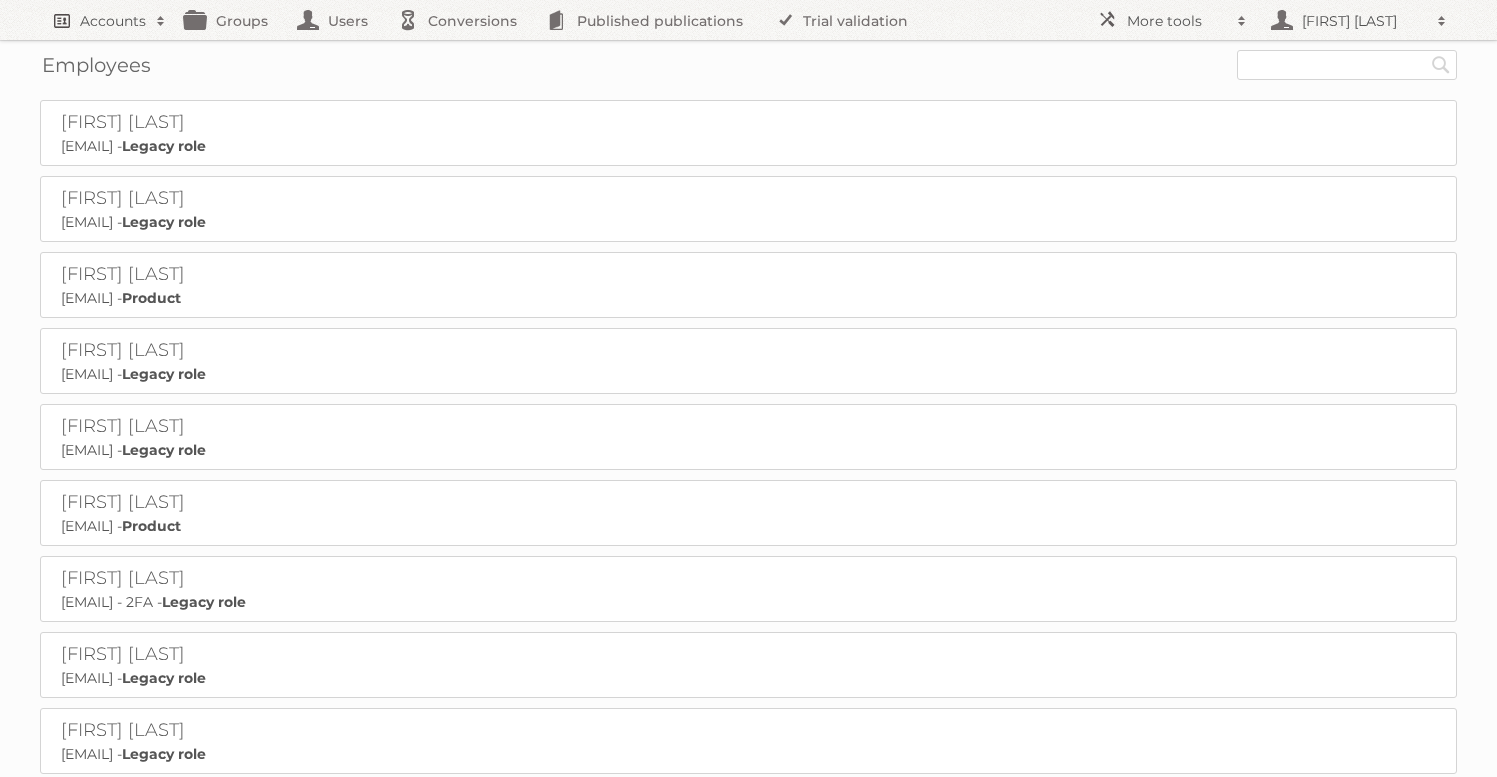 click on "Accounts" at bounding box center (108, 20) 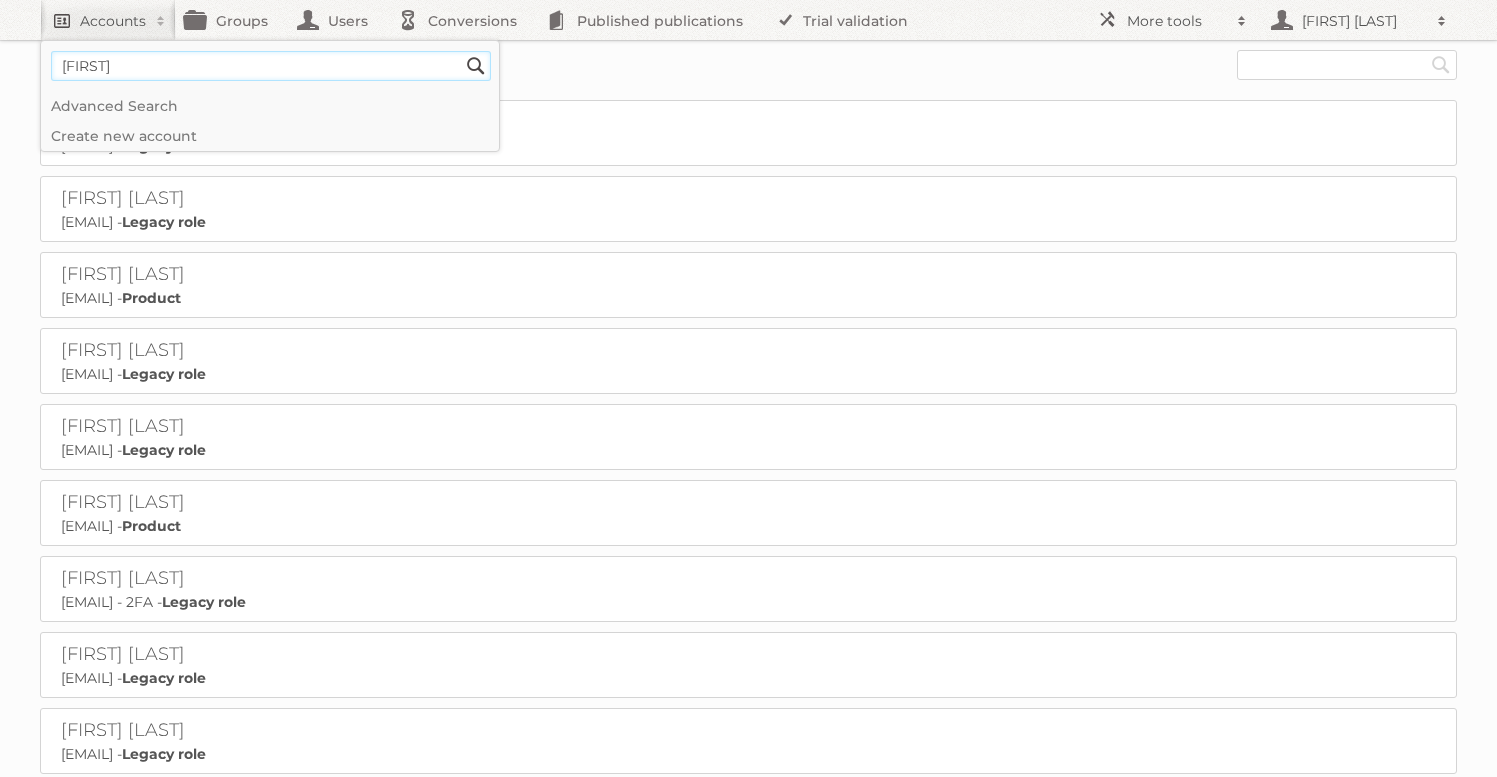 type on "[USERNAME]" 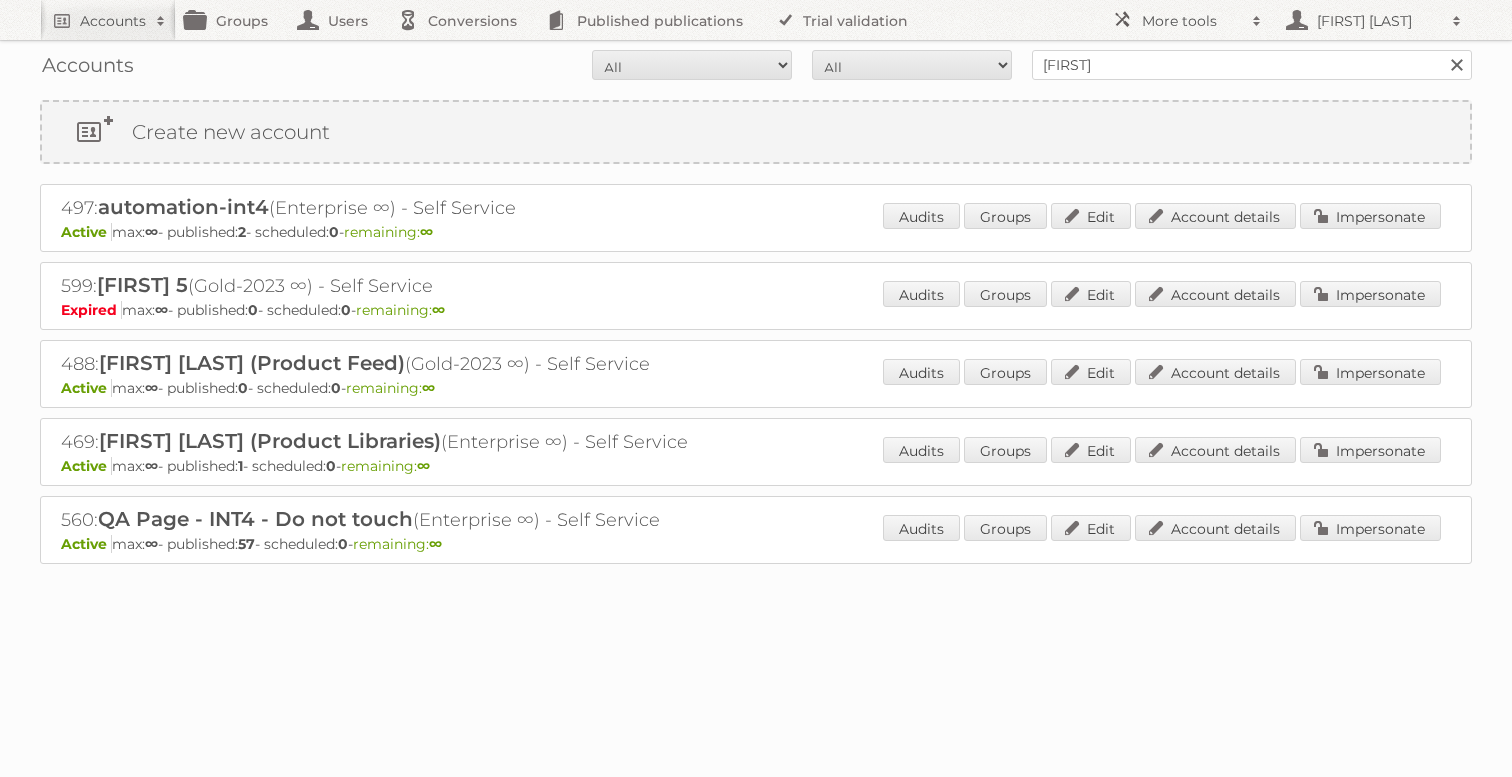 scroll, scrollTop: 0, scrollLeft: 0, axis: both 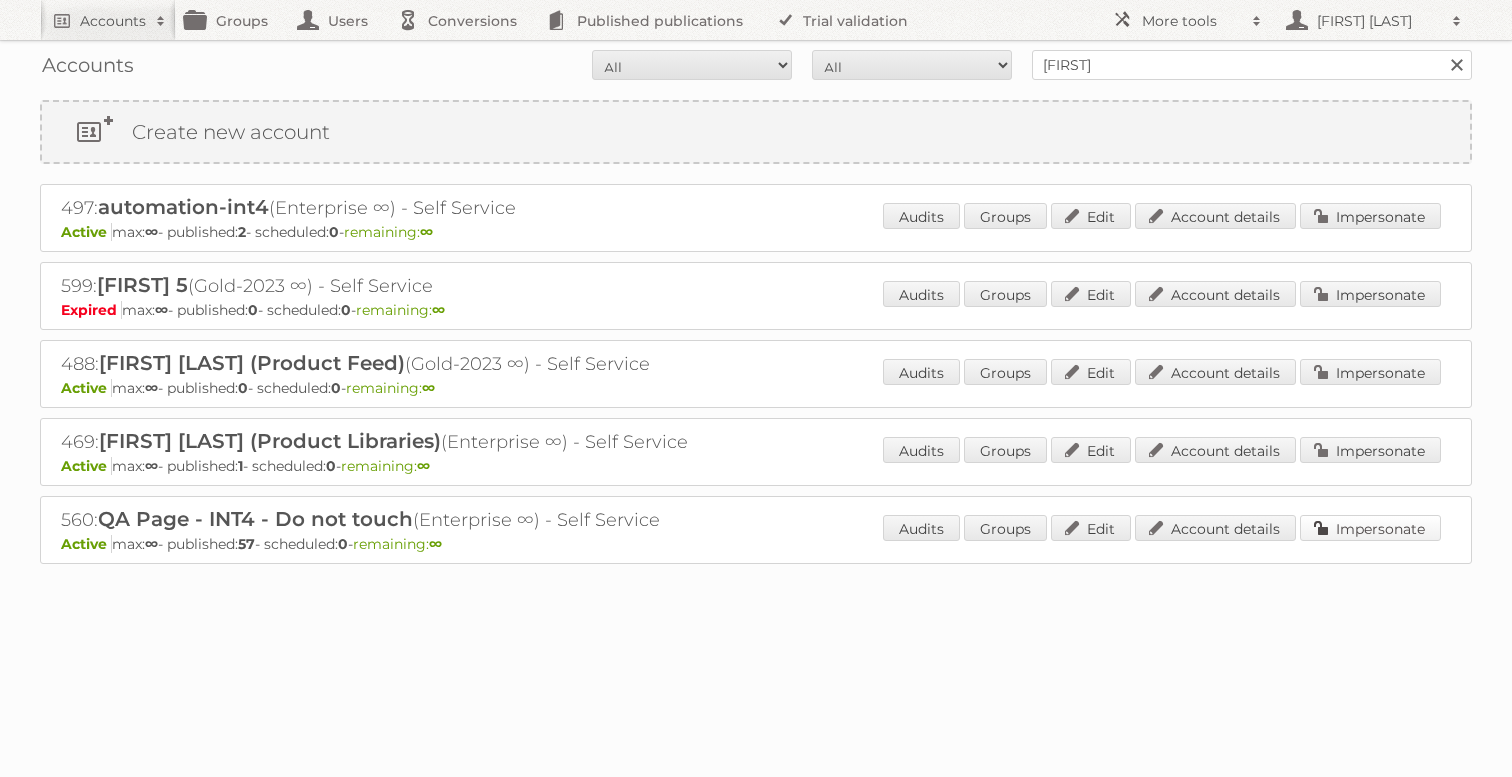 click on "Impersonate" at bounding box center (1370, 528) 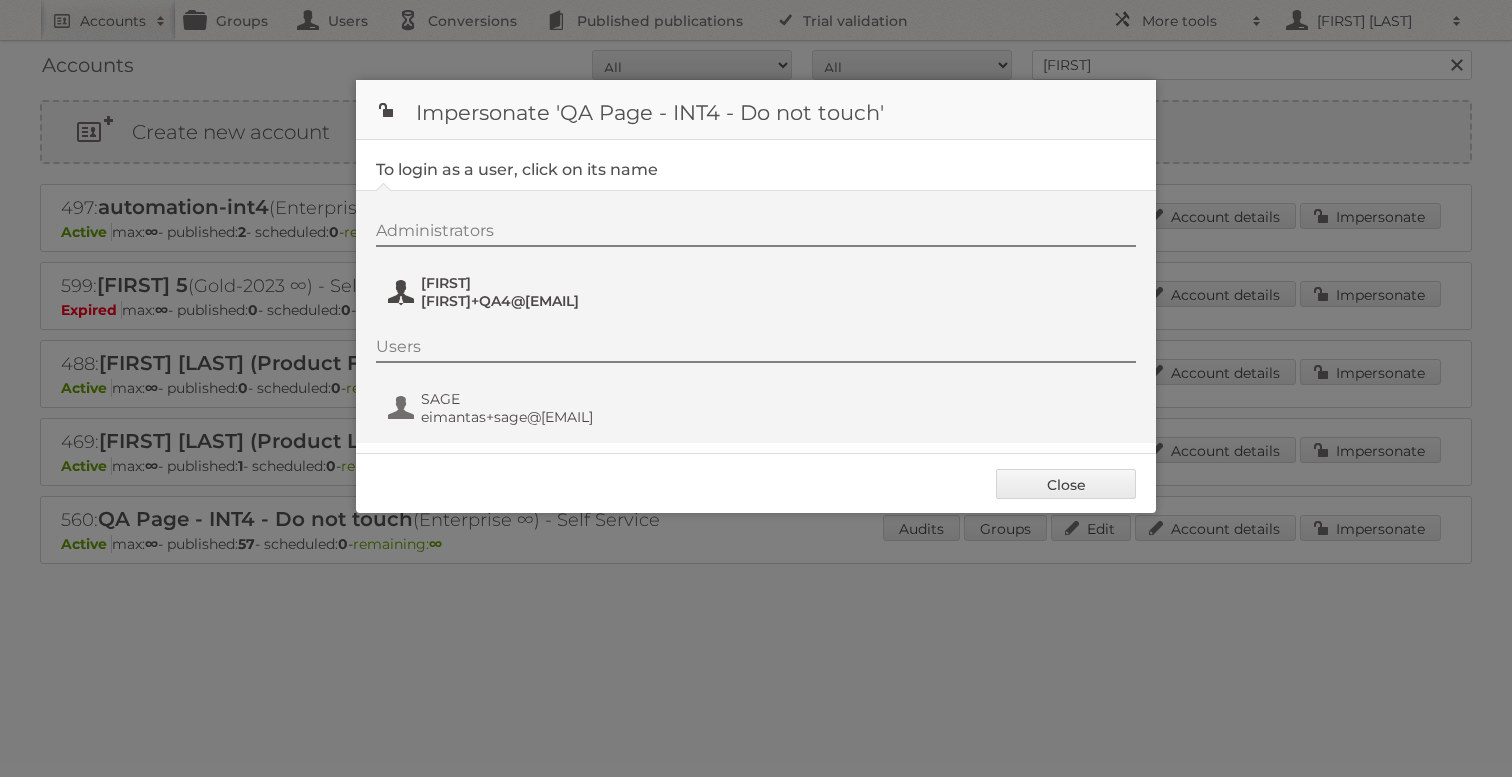 click on "[FIRST]+QA4@[EMAIL]" at bounding box center (518, 301) 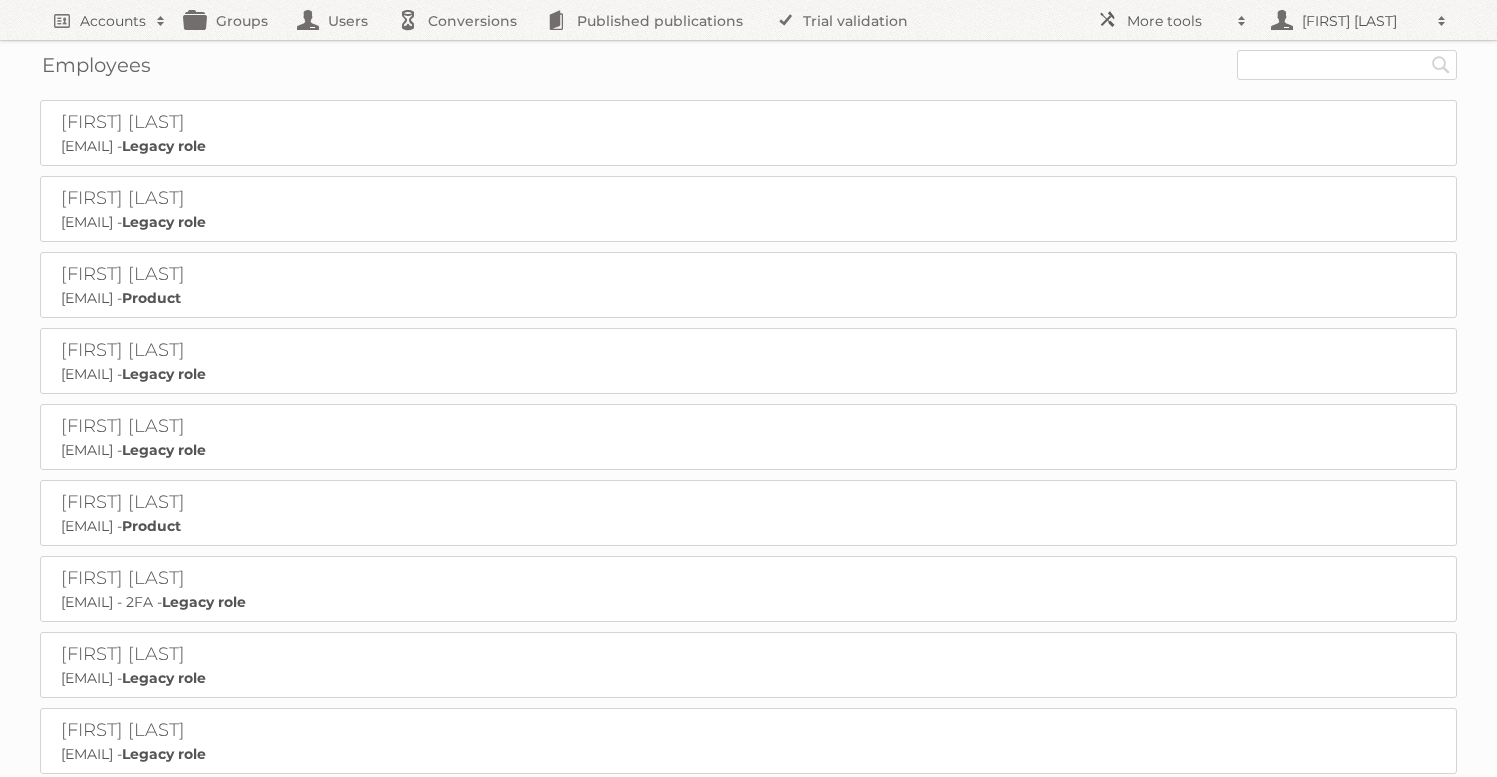 scroll, scrollTop: 0, scrollLeft: 0, axis: both 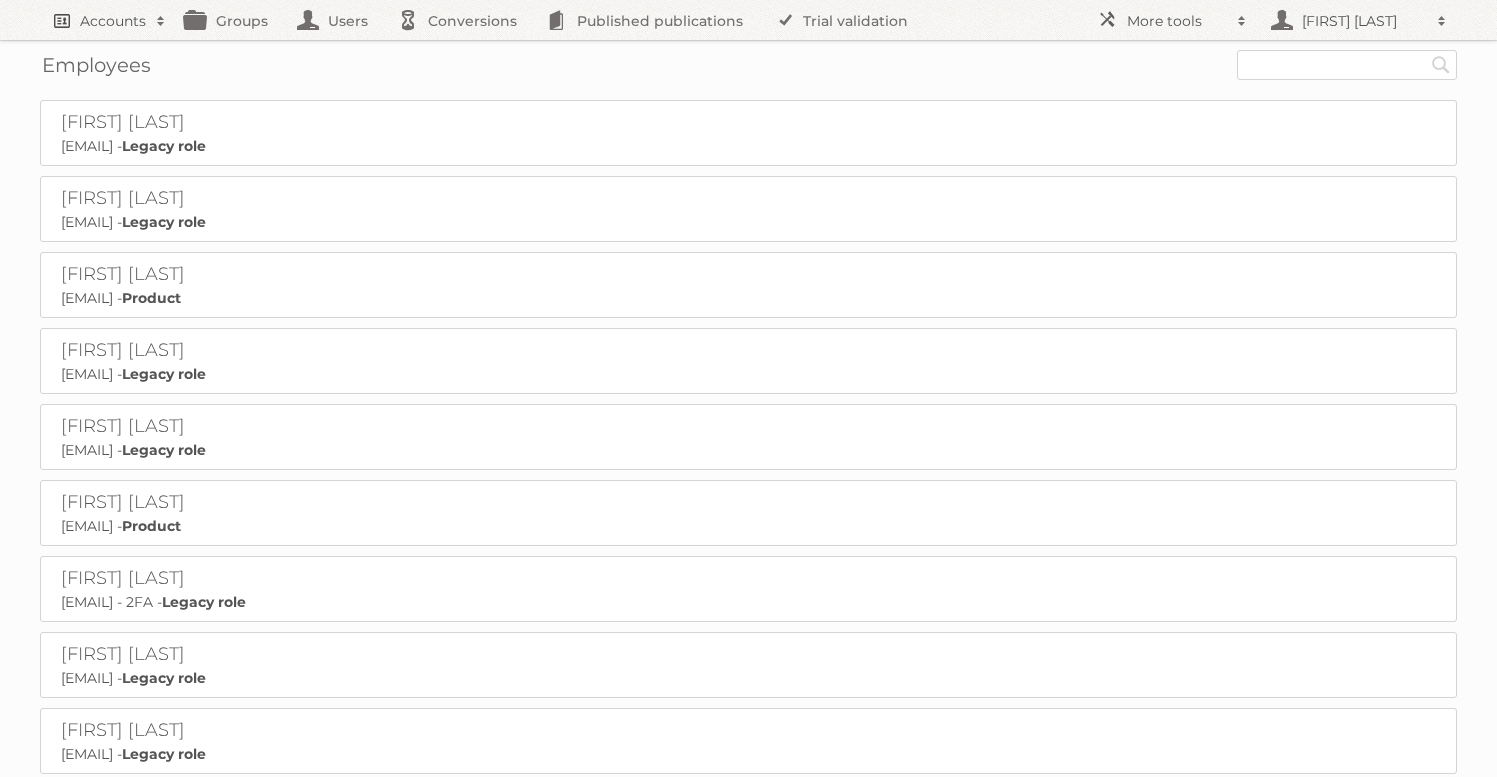 click on "Accounts" at bounding box center (113, 21) 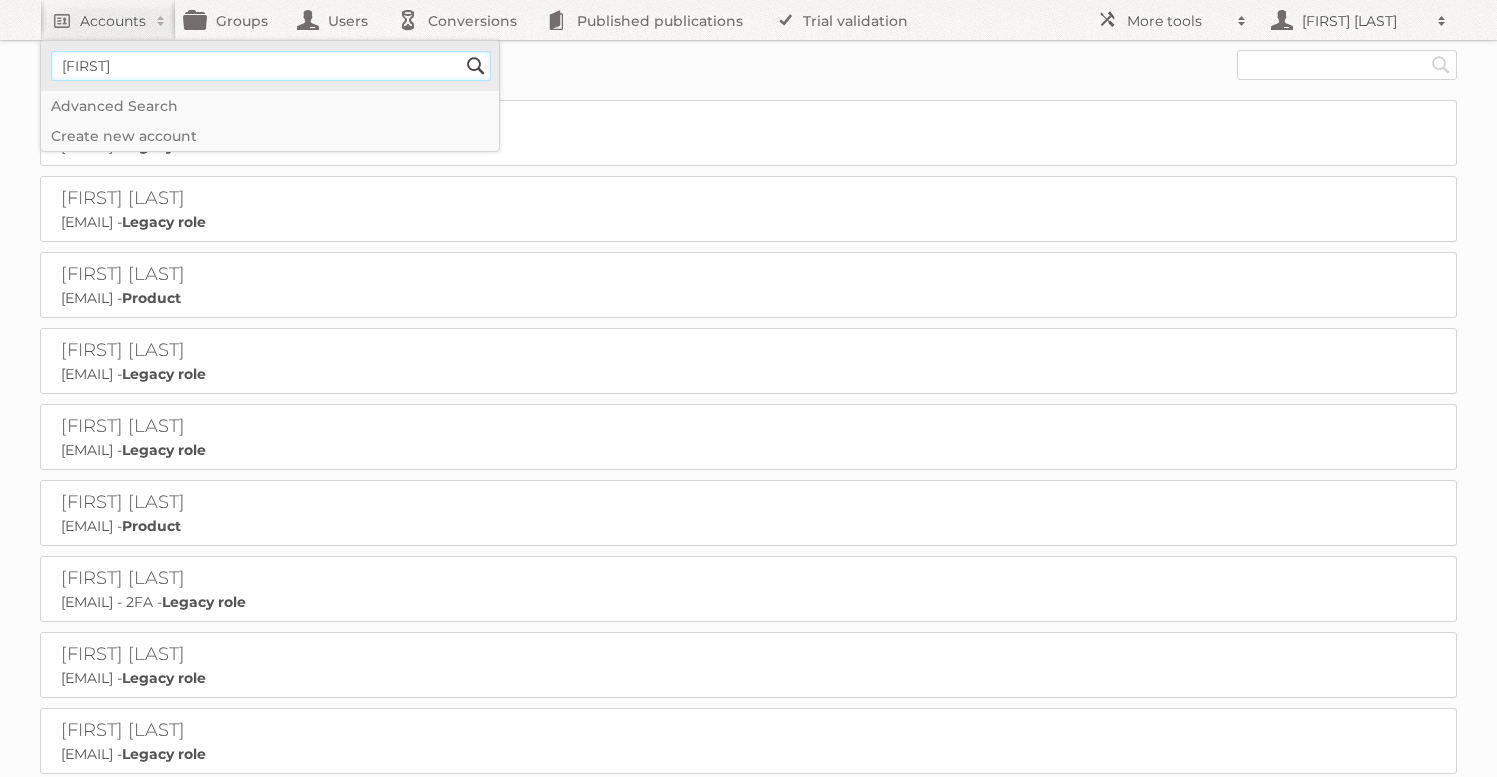 type on "[FIRST]" 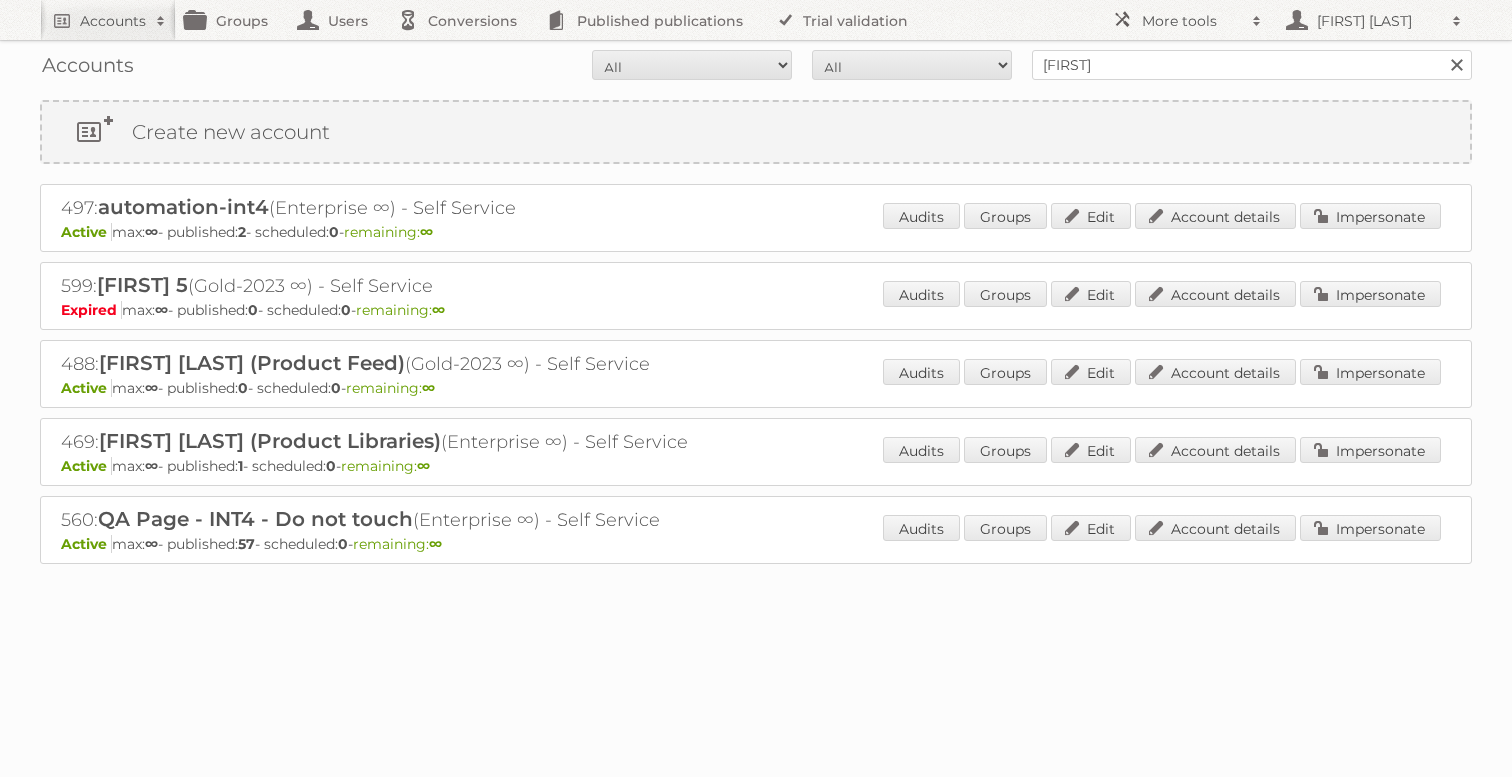 scroll, scrollTop: 0, scrollLeft: 0, axis: both 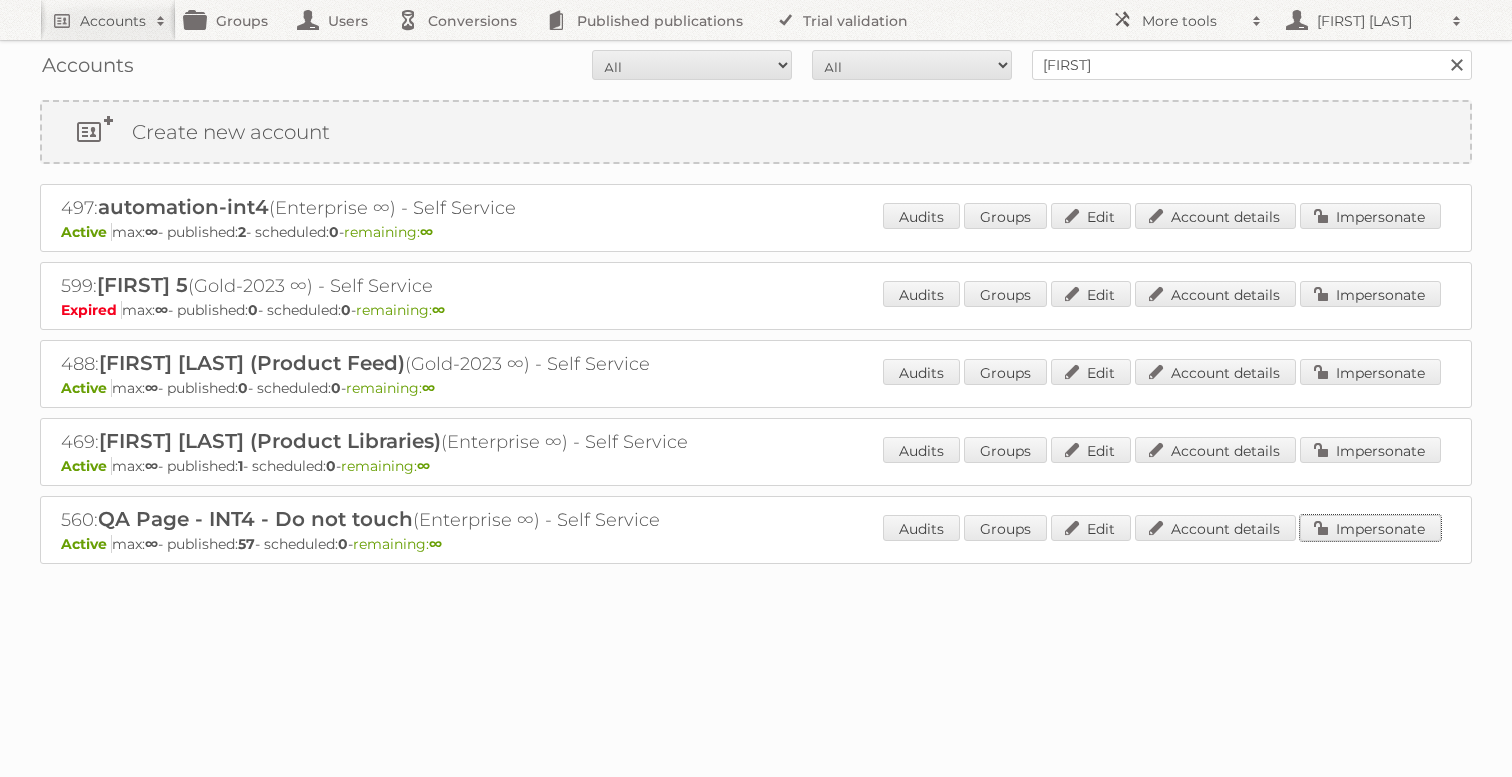 click on "Impersonate" at bounding box center [1370, 528] 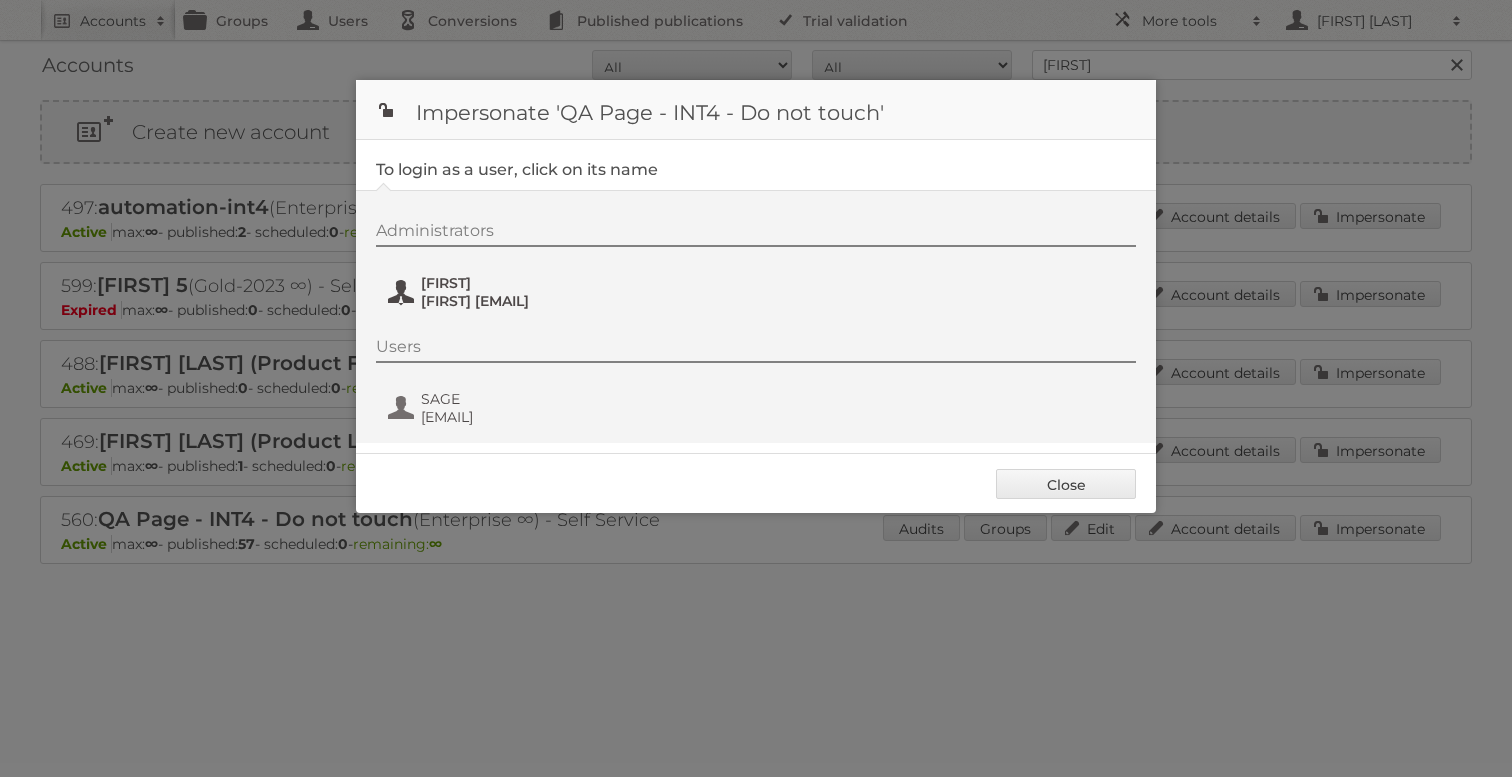 click on "Gisele+QA4@publitas.com" at bounding box center [518, 301] 